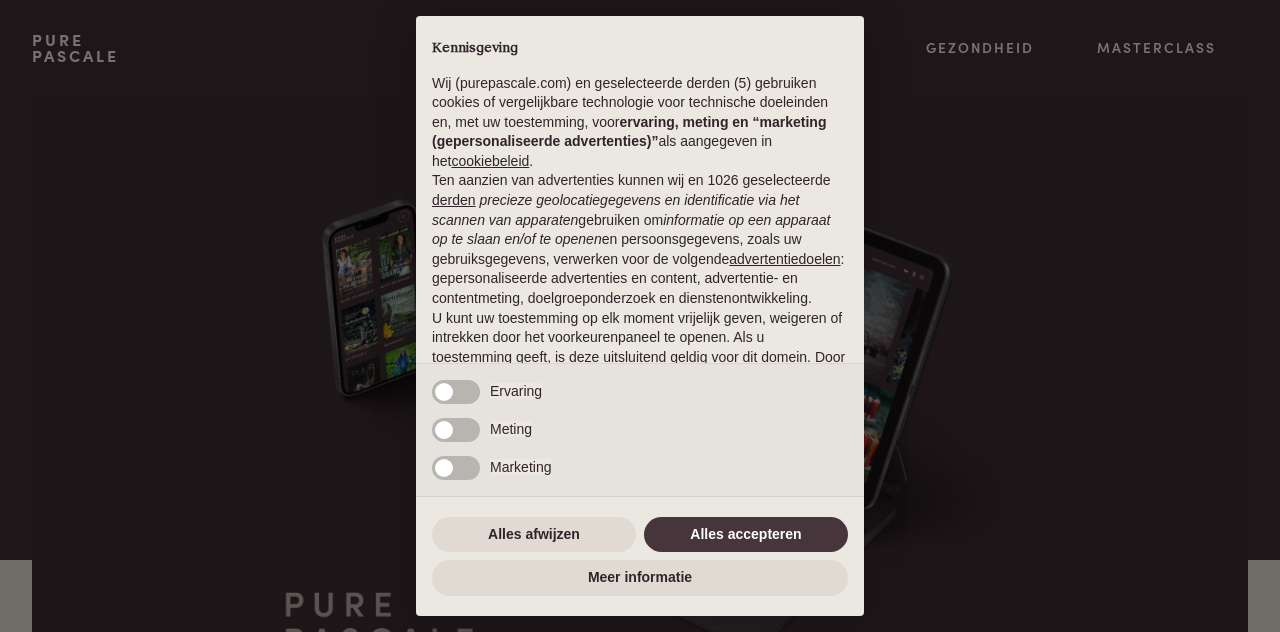 scroll, scrollTop: 0, scrollLeft: 0, axis: both 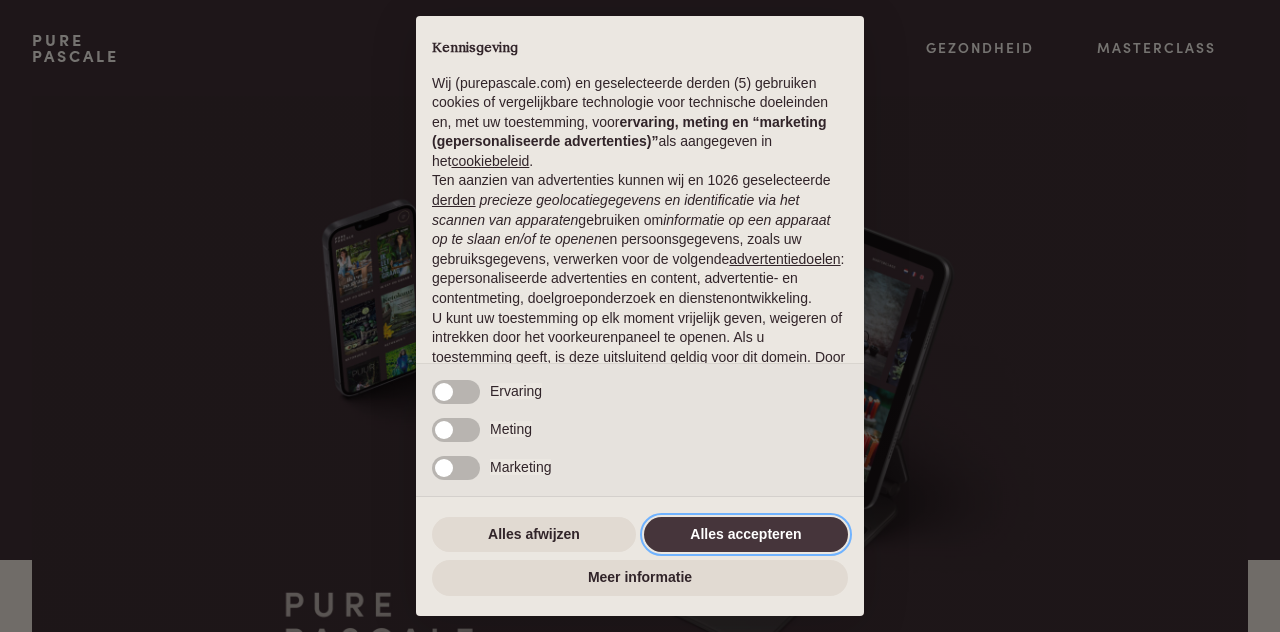 click on "Alles accepteren" at bounding box center (746, 535) 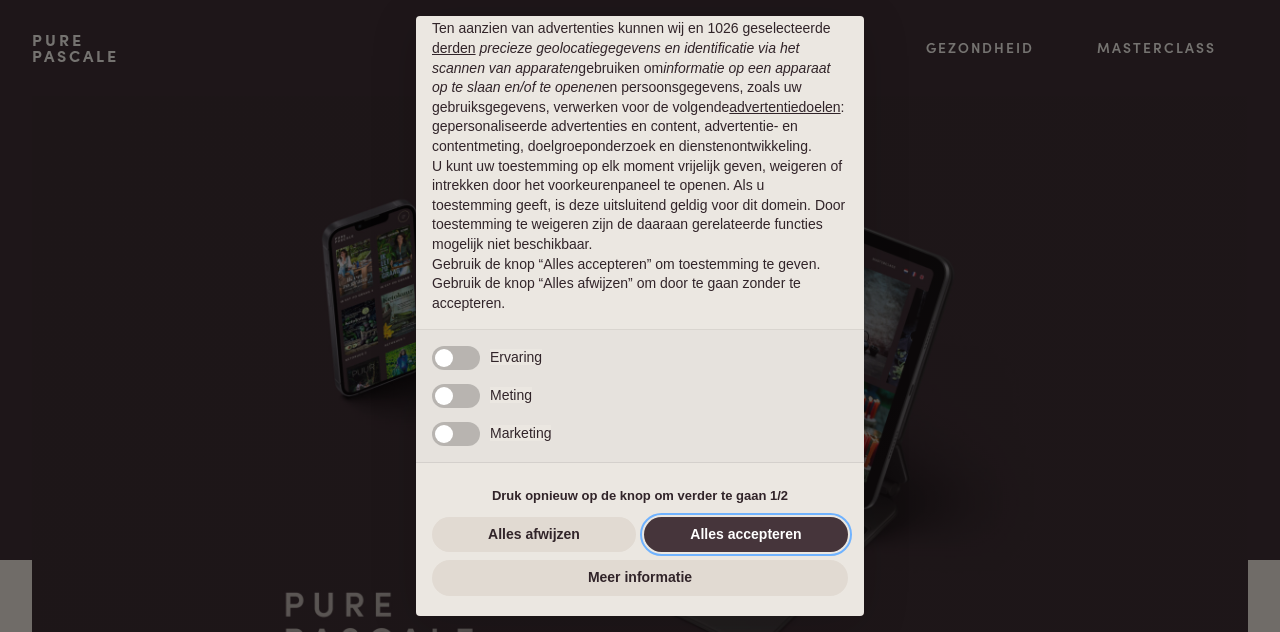 click on "Alles accepteren" at bounding box center (746, 535) 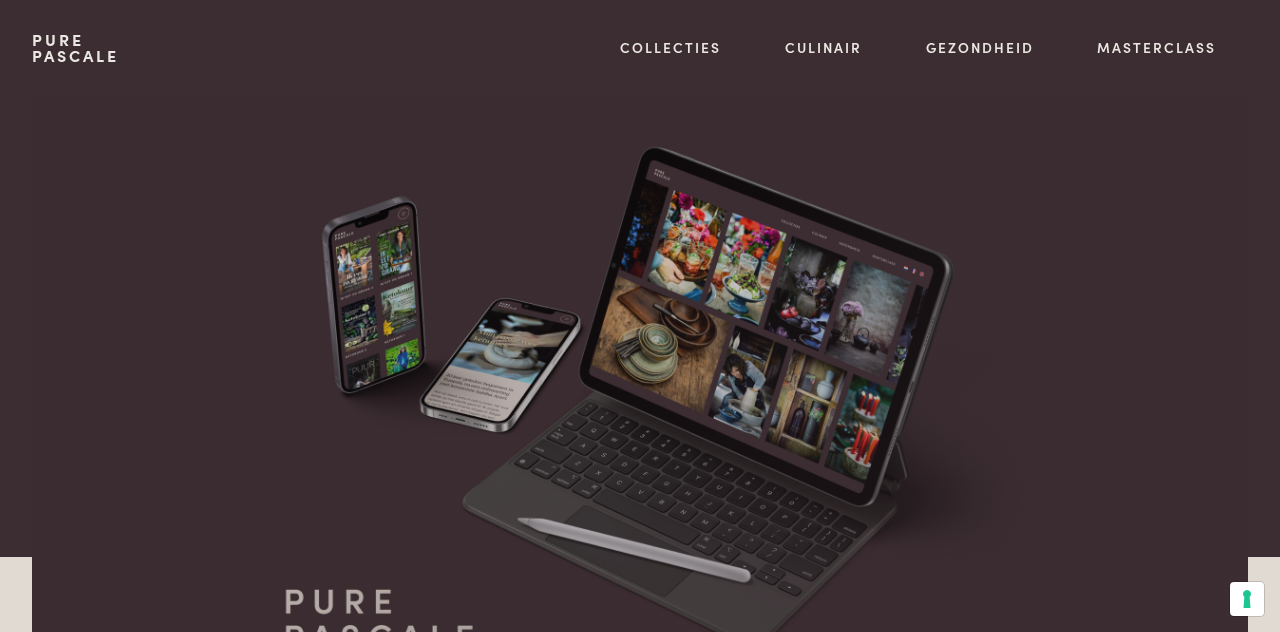 scroll, scrollTop: 0, scrollLeft: 0, axis: both 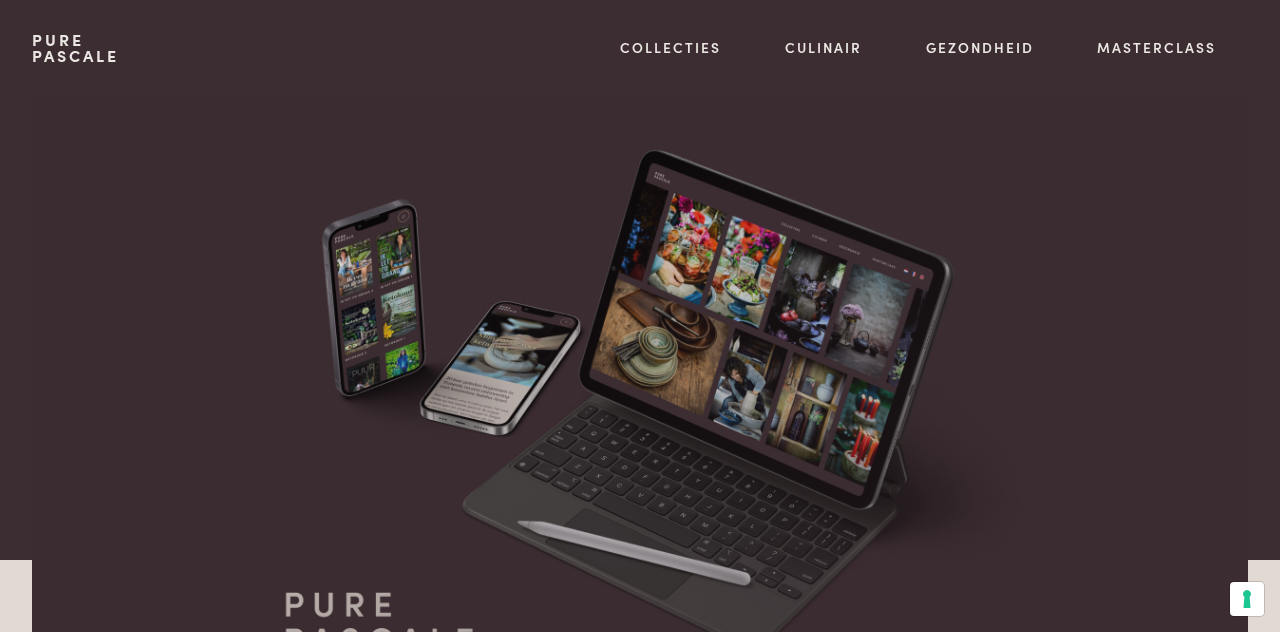 click on "Culinair" at bounding box center [823, 47] 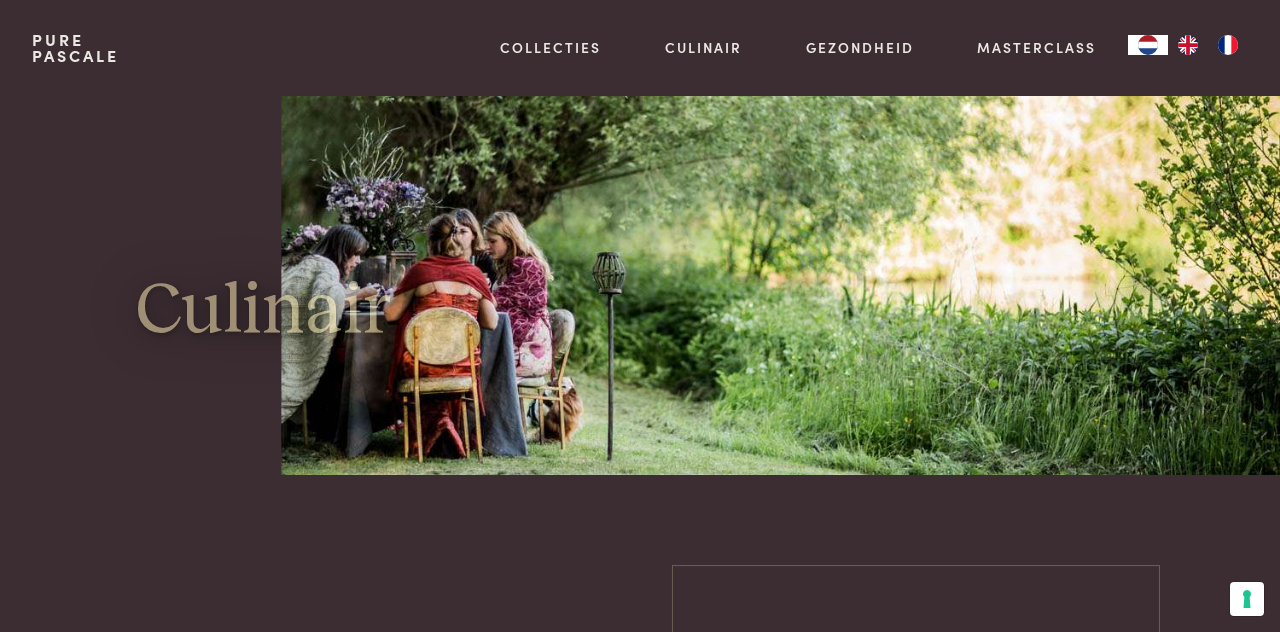 scroll, scrollTop: 0, scrollLeft: 0, axis: both 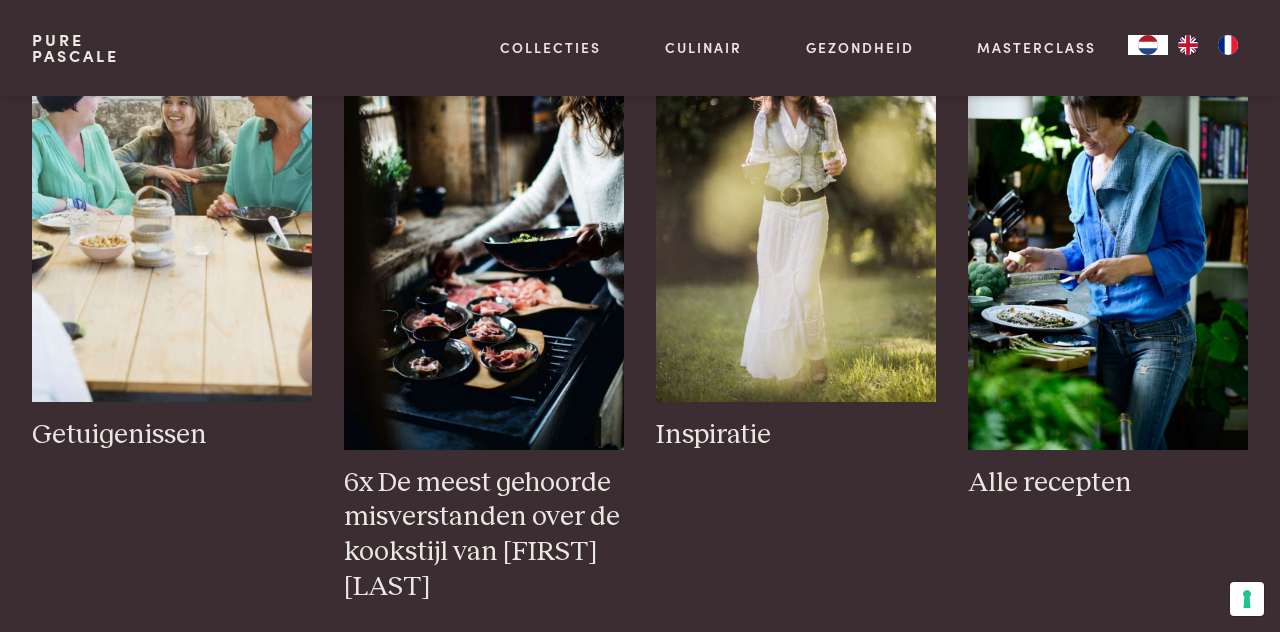 click on "Alle recepten" at bounding box center (1108, 483) 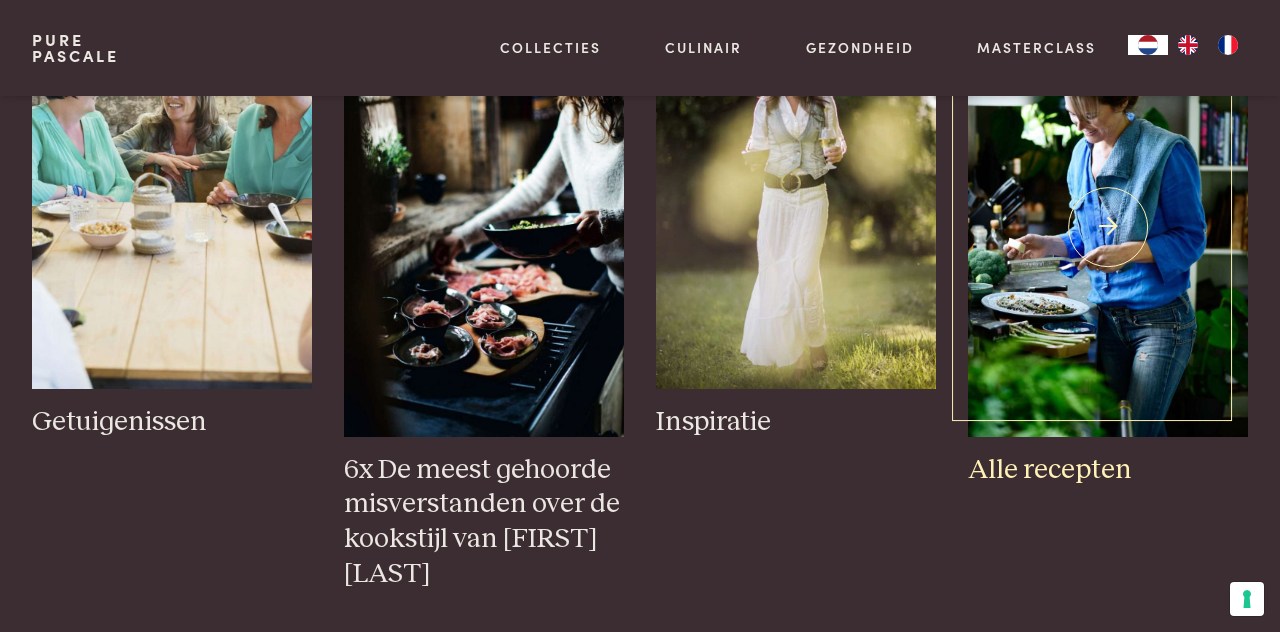 scroll, scrollTop: 3234, scrollLeft: 0, axis: vertical 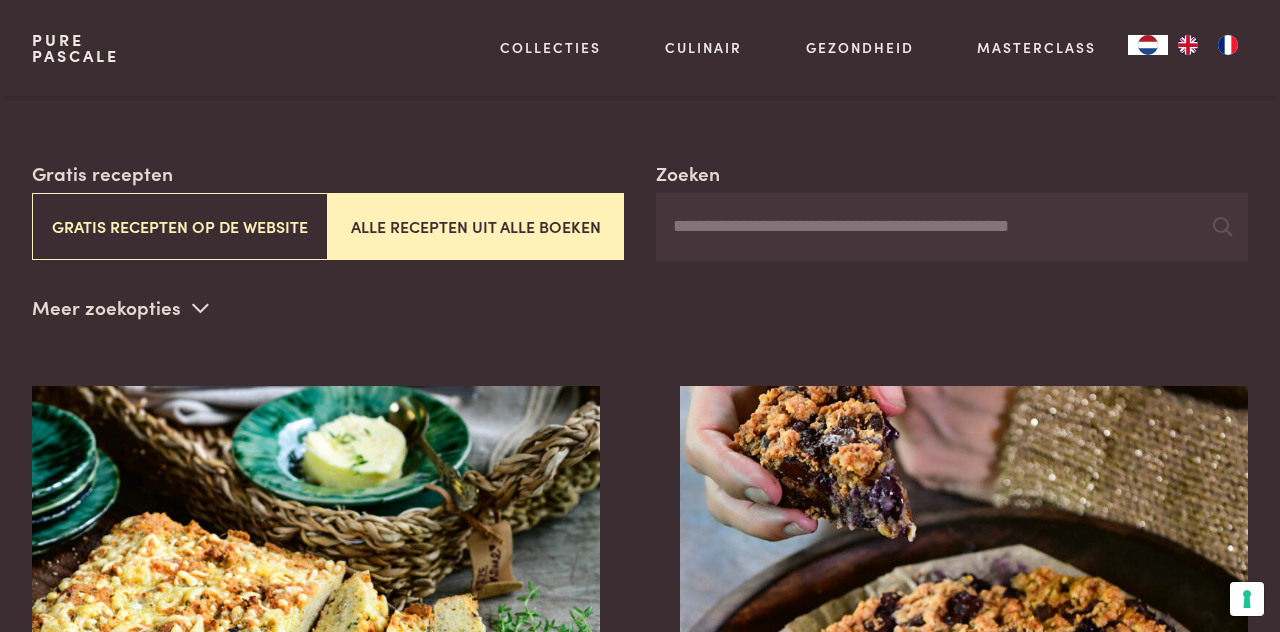 click on "Alle recepten uit alle boeken" at bounding box center [476, 226] 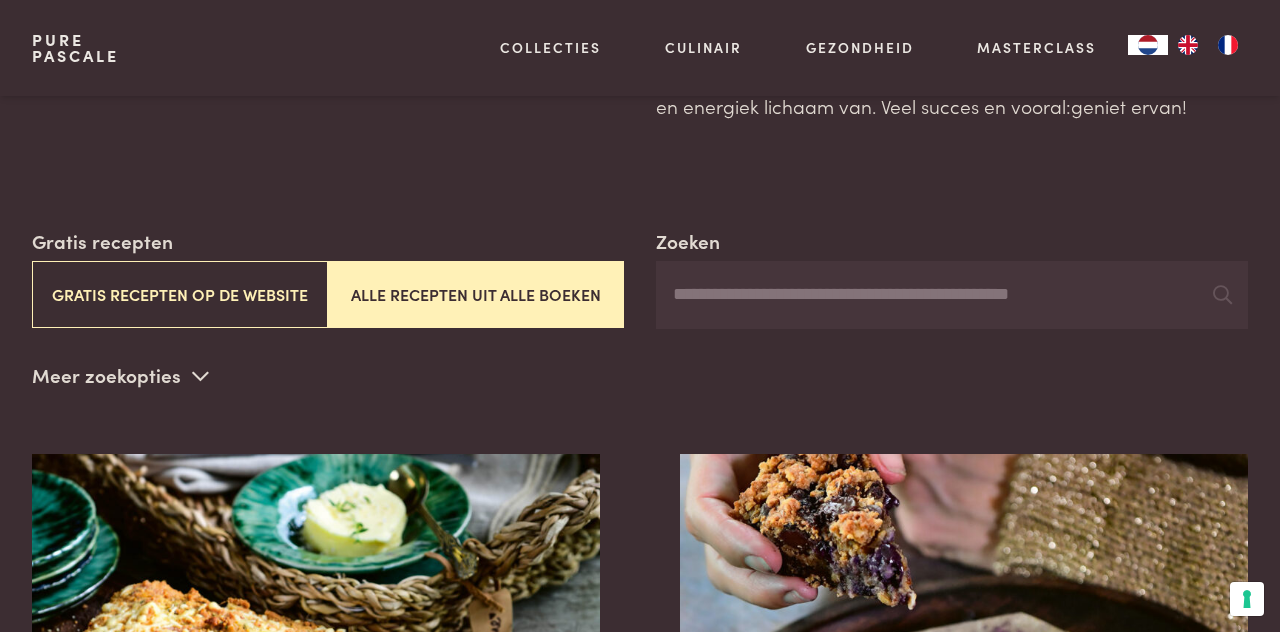 scroll, scrollTop: 0, scrollLeft: 0, axis: both 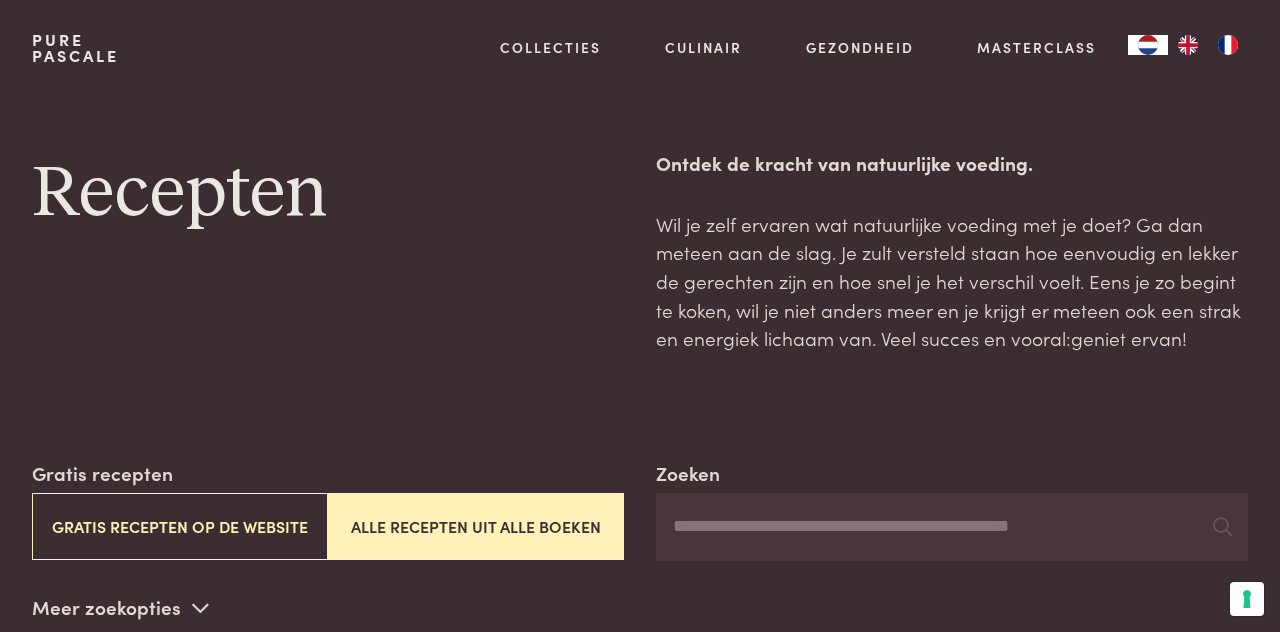 click on "Collecties" at bounding box center [550, 47] 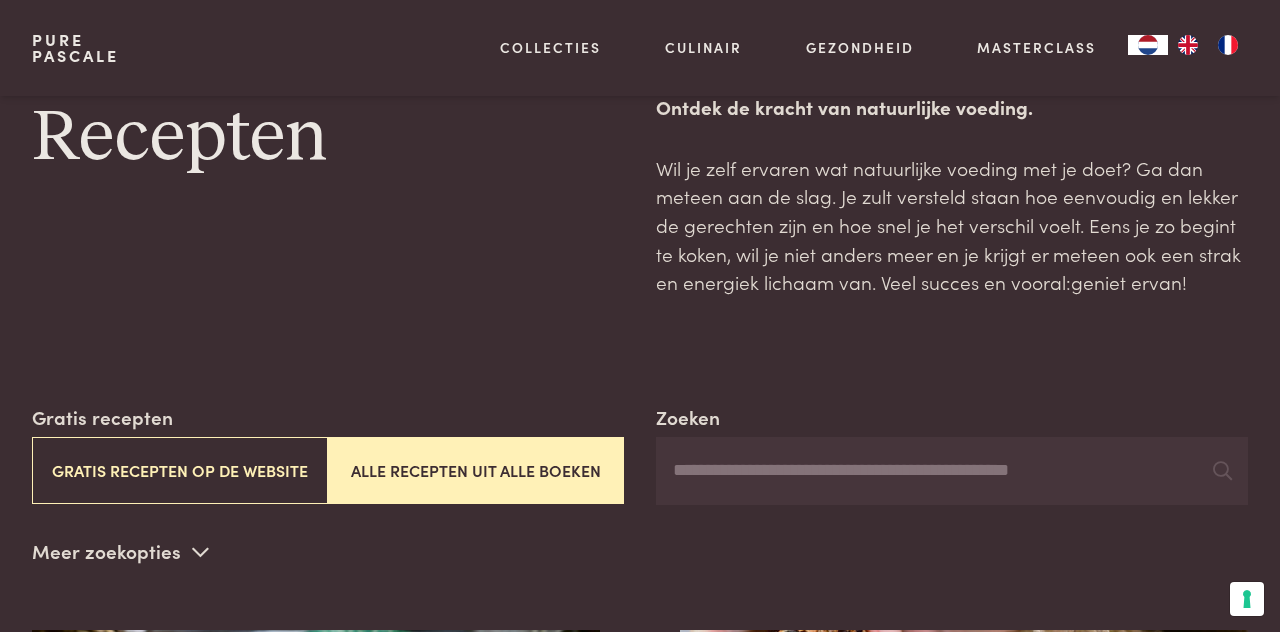 scroll, scrollTop: 0, scrollLeft: 0, axis: both 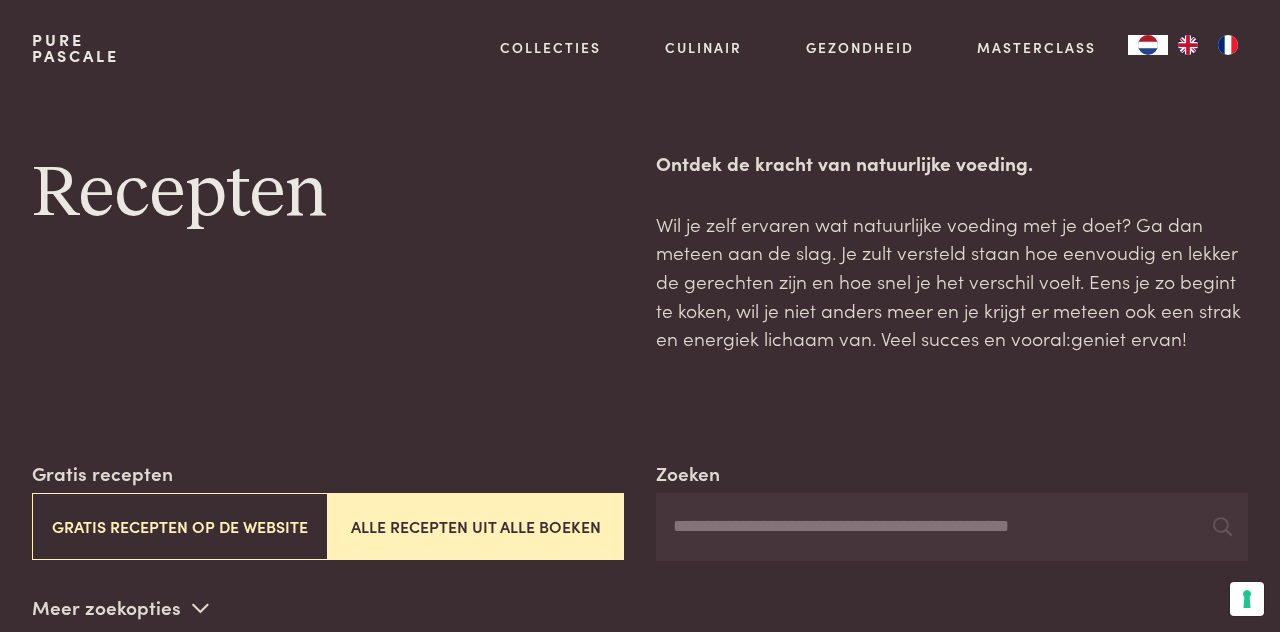 click at bounding box center (1228, 45) 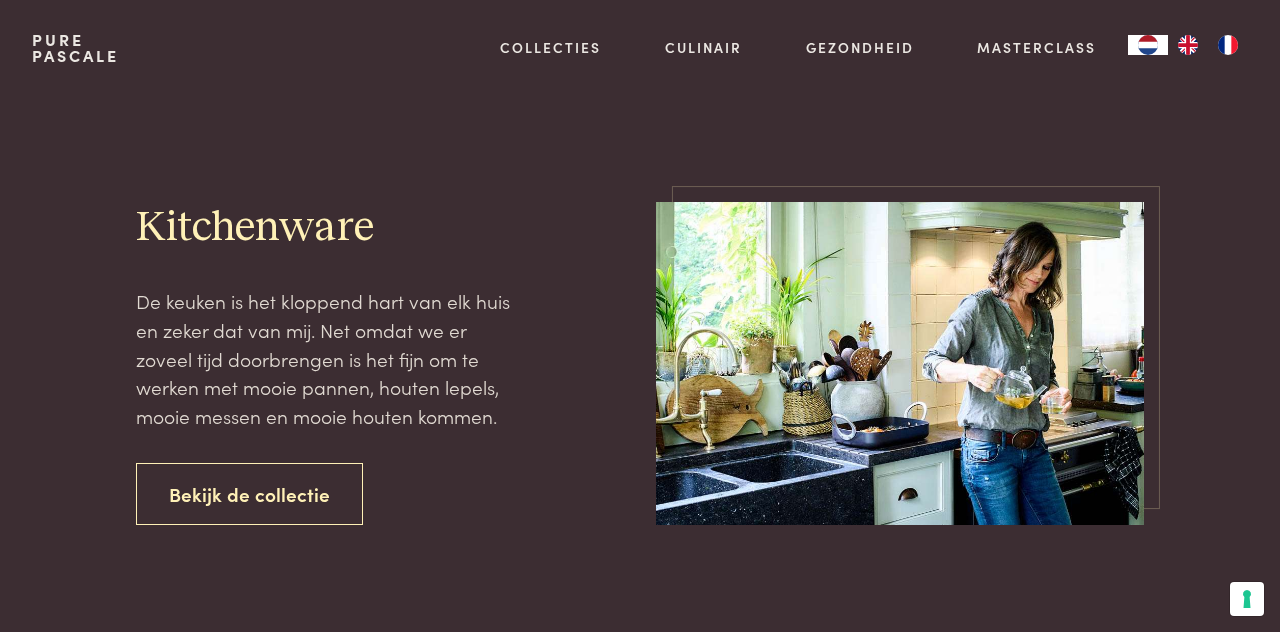 scroll, scrollTop: 0, scrollLeft: 0, axis: both 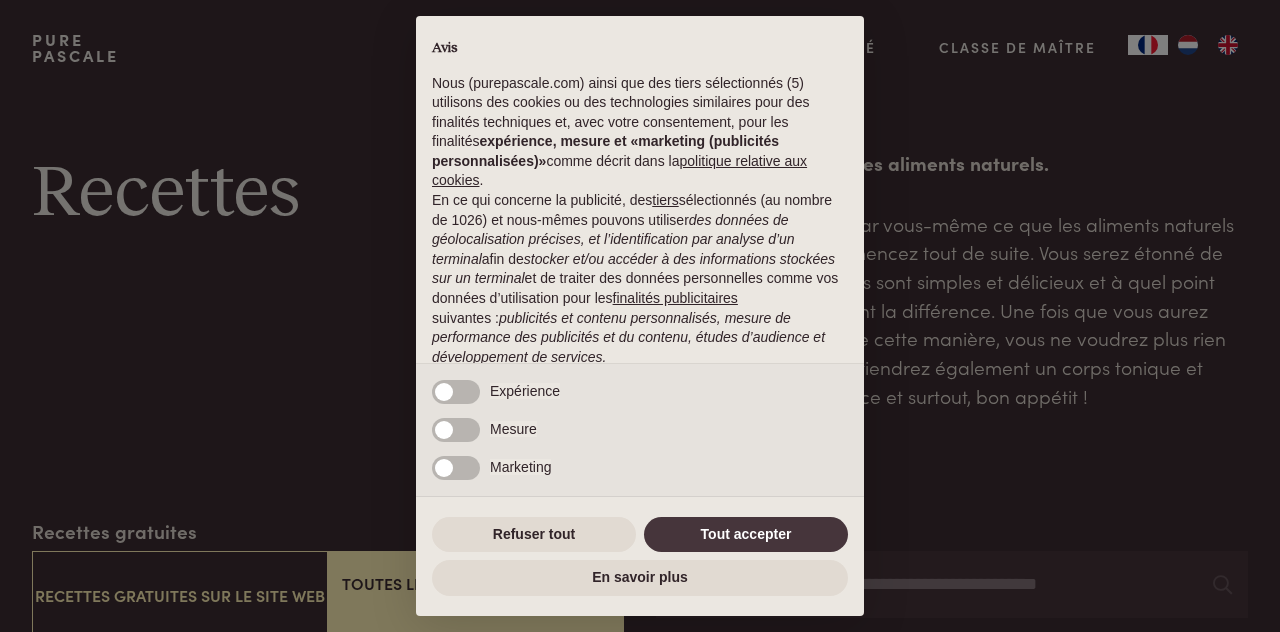 click on "×
Avis Nous  (purepascale.com)   ainsi que des tiers sélectionnés  (5)   utilisons des cookies ou des technologies similaires pour des finalités techniques et, avec votre consentement, pour les finalités  expérience, mesure et «marketing (publicités personnalisées)»  comme décrit dans la  politique relative aux cookies .  En ce qui concerne la publicité, des  tiers  sélectionnés (au nombre de 1026) et nous-mêmes pouvons utiliser  des données de géolocalisation précises, et l’identification par analyse d’un terminal  afin de  stocker et/ou accéder à des informations stockées sur un terminal  et de traiter des données personnelles comme vos données d’utilisation pour les  finalités publicitaires  suivantes :  publicités et contenu personnalisés, mesure de performance des publicités et du contenu, études d’audience et développement de services. Nécessaires Expérience Mesure Marketing Appuyez à nouveau pour continuer 0/1 En savoir plus Refuser tout" at bounding box center (640, 316) 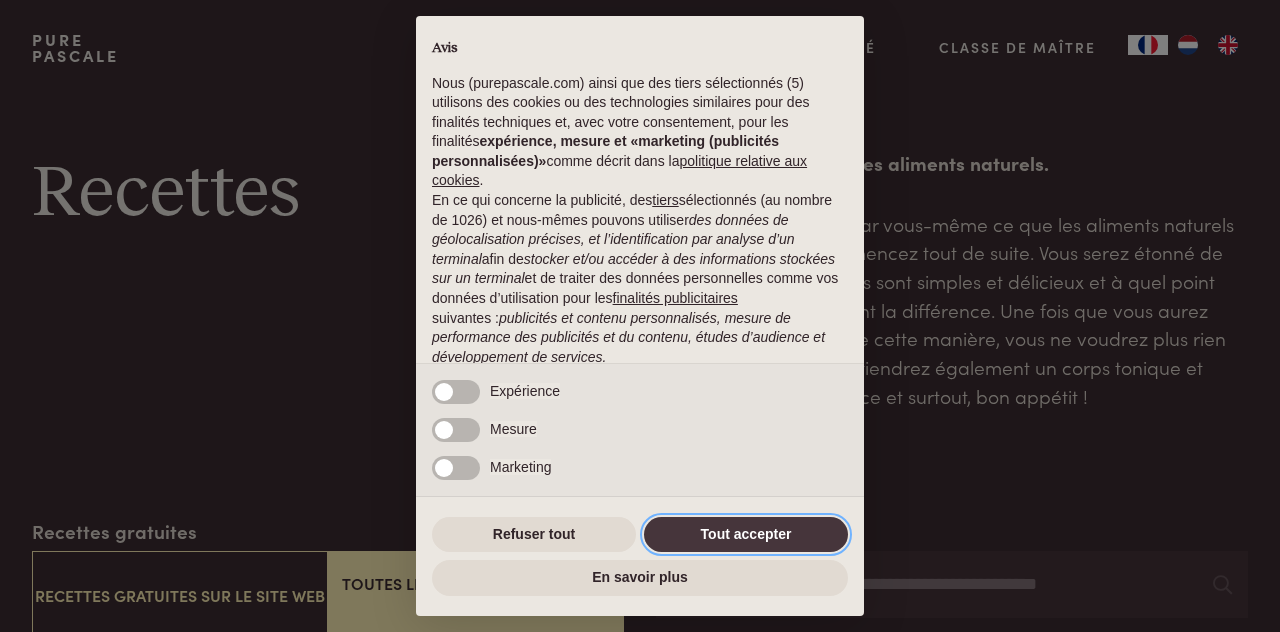 click on "Tout accepter" at bounding box center [746, 535] 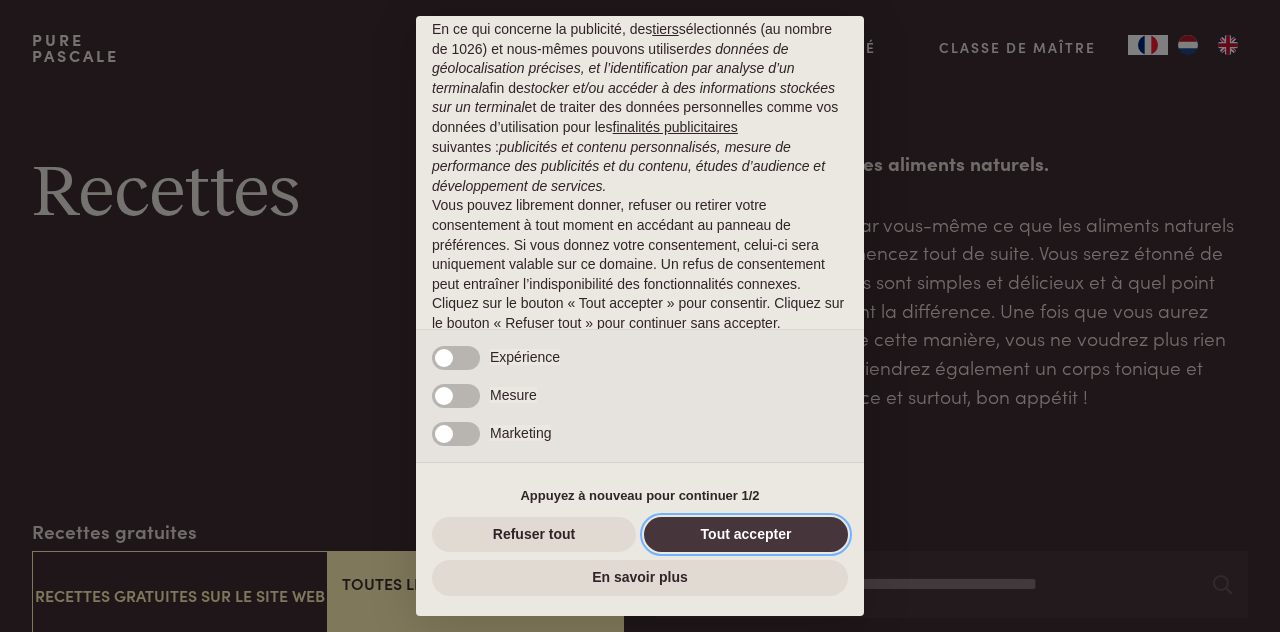 click on "Tout accepter" at bounding box center [746, 535] 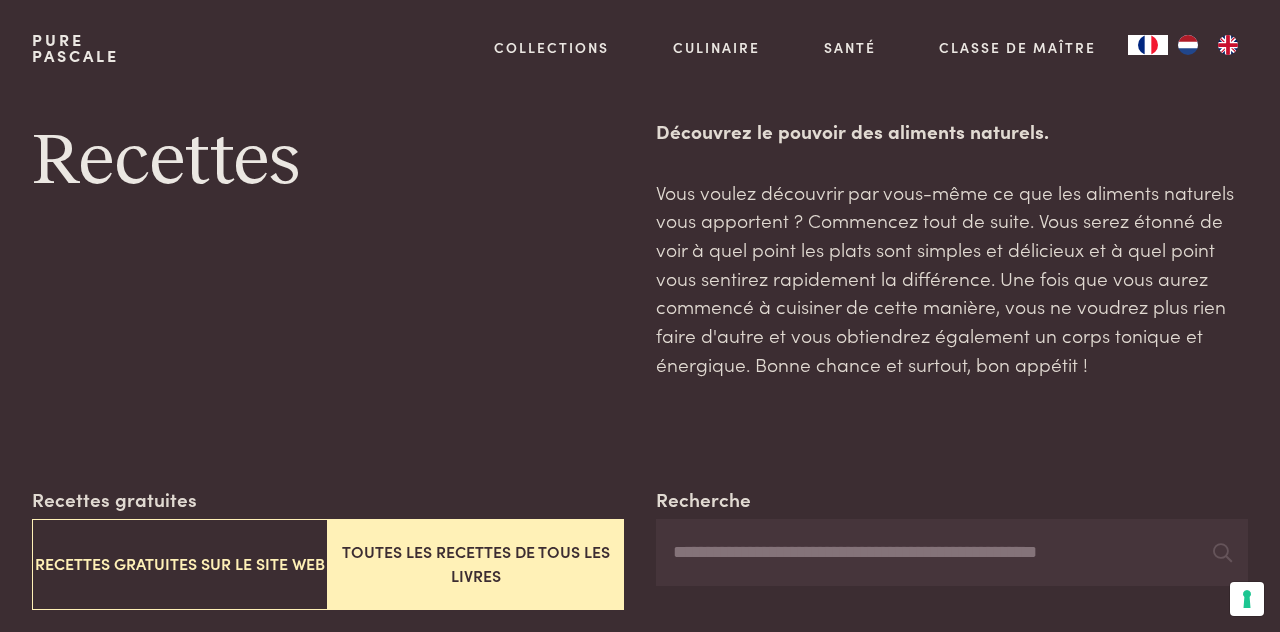 scroll, scrollTop: 26, scrollLeft: 0, axis: vertical 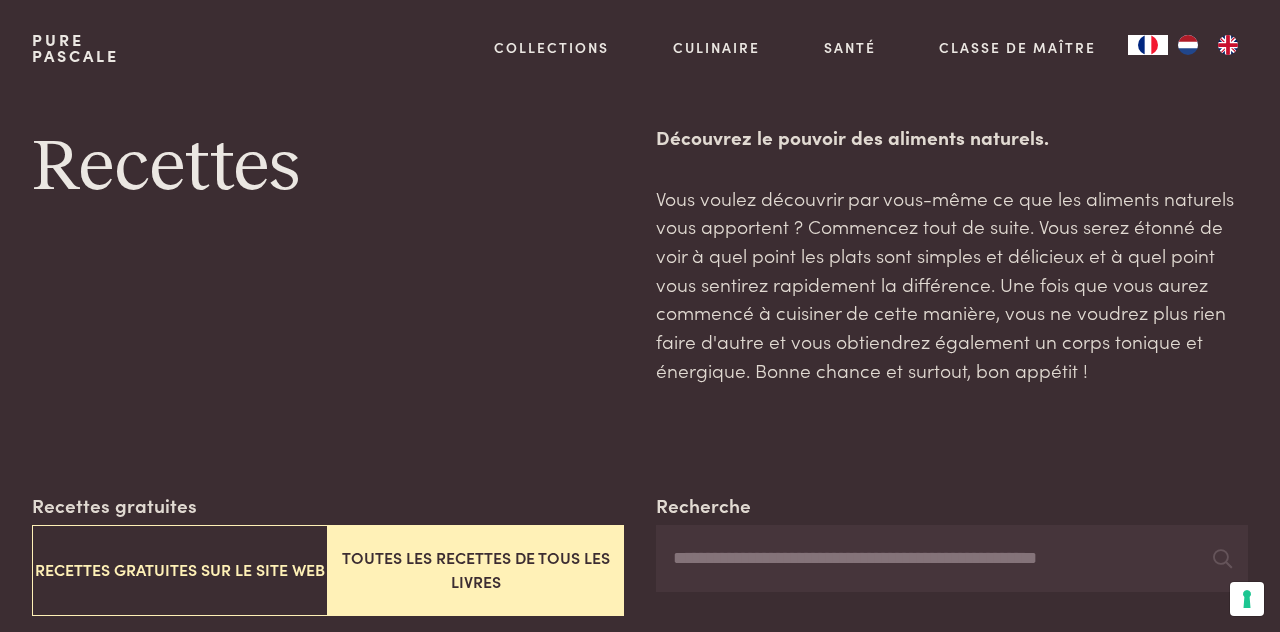 click on "Collections" at bounding box center [551, 47] 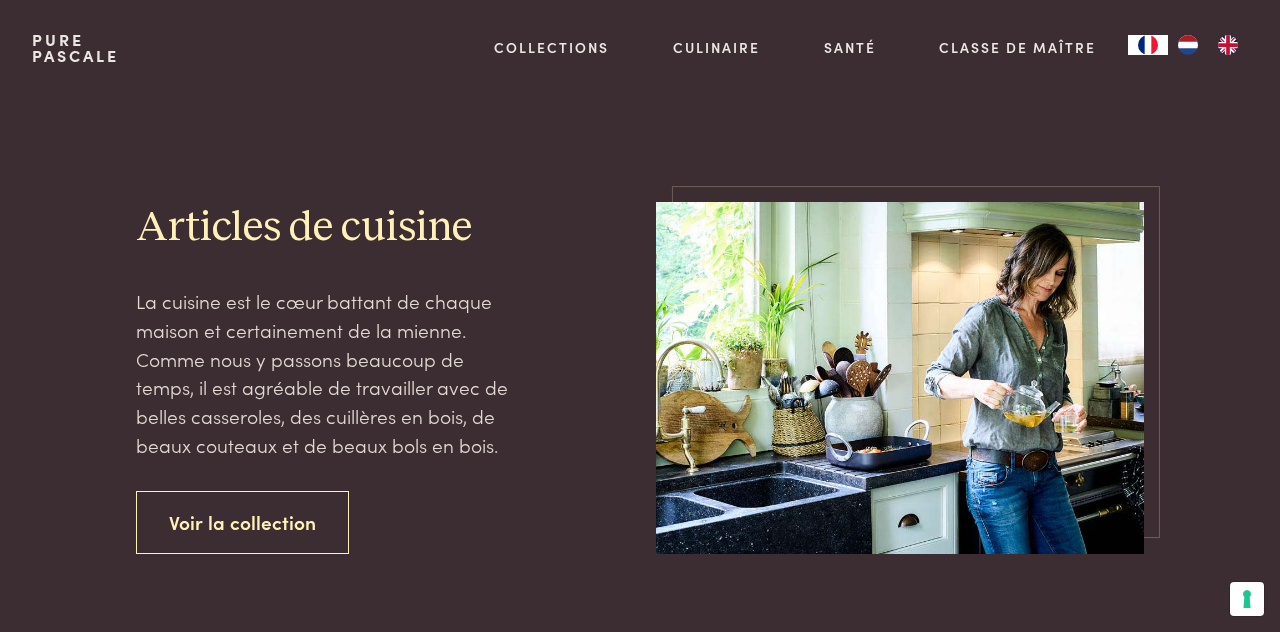 scroll, scrollTop: 0, scrollLeft: 0, axis: both 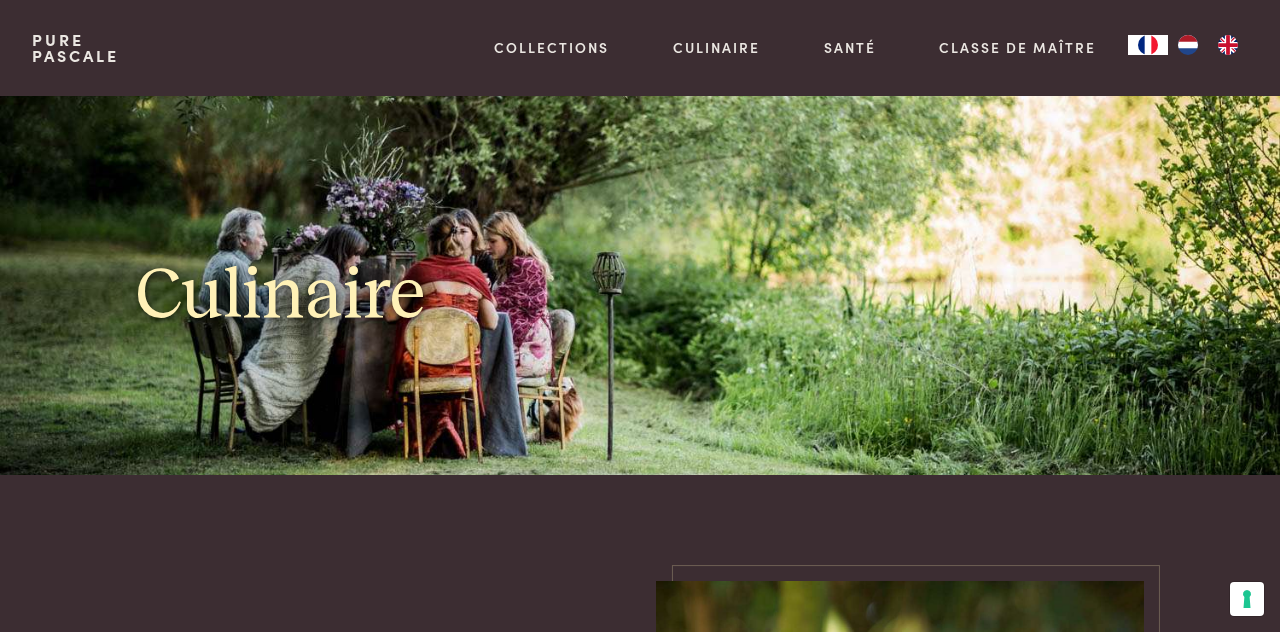 click on "Livres" at bounding box center (654, 143) 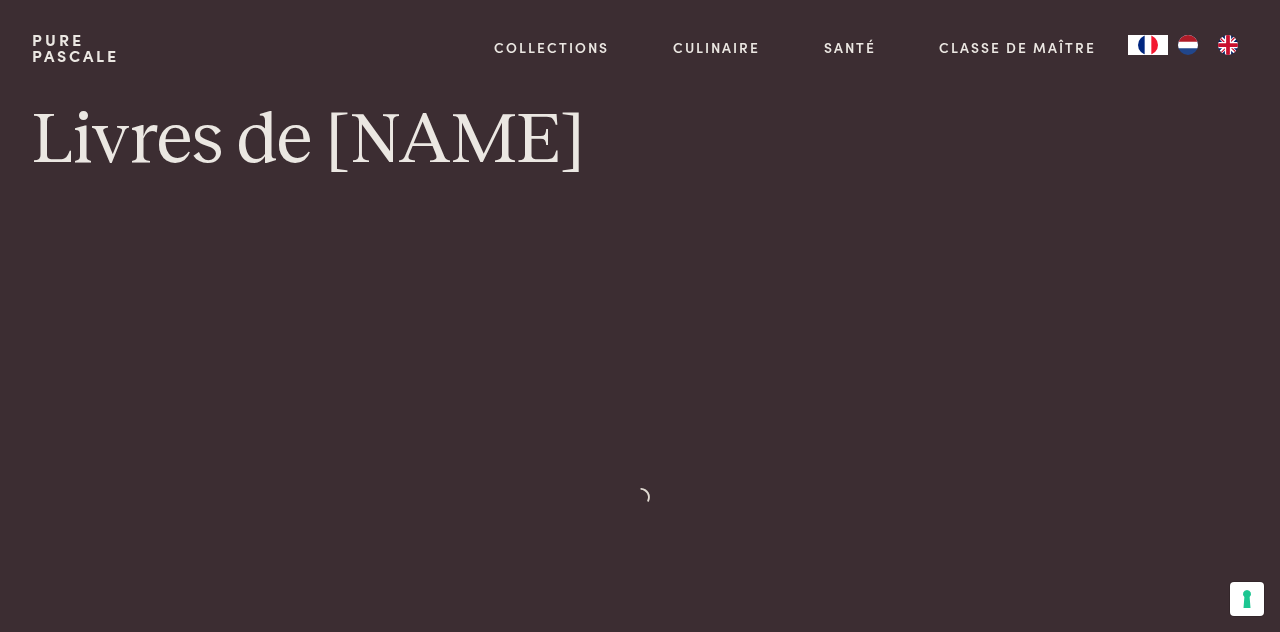 scroll, scrollTop: 0, scrollLeft: 0, axis: both 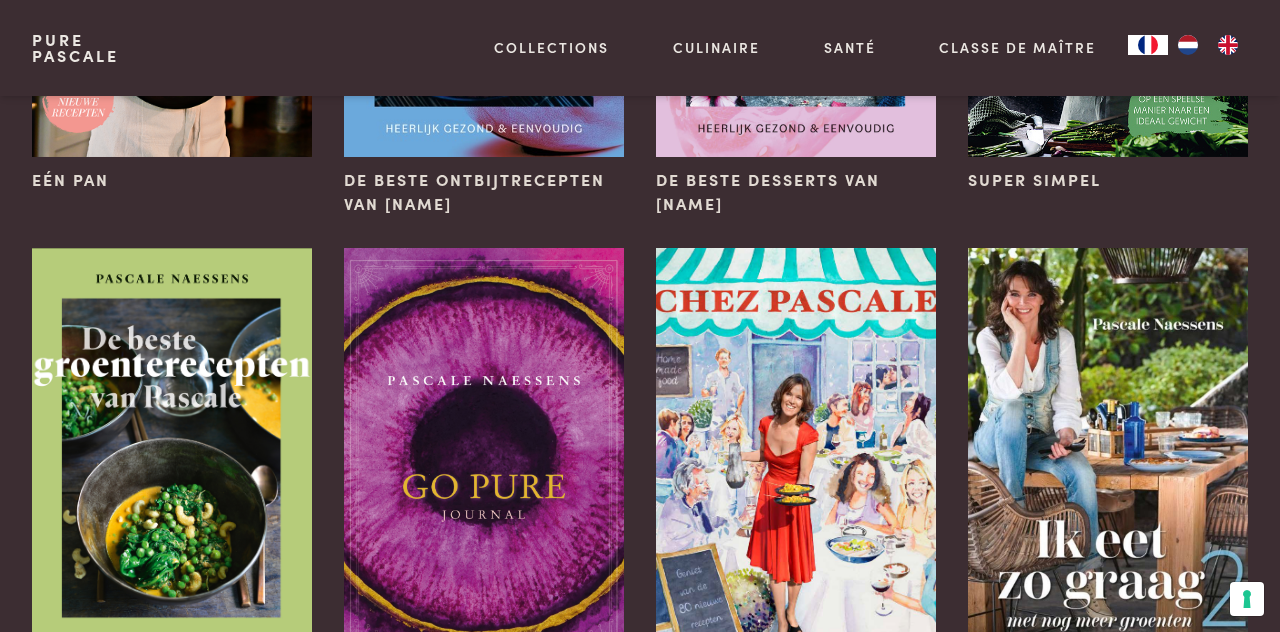 click on "Santé" at bounding box center (850, 47) 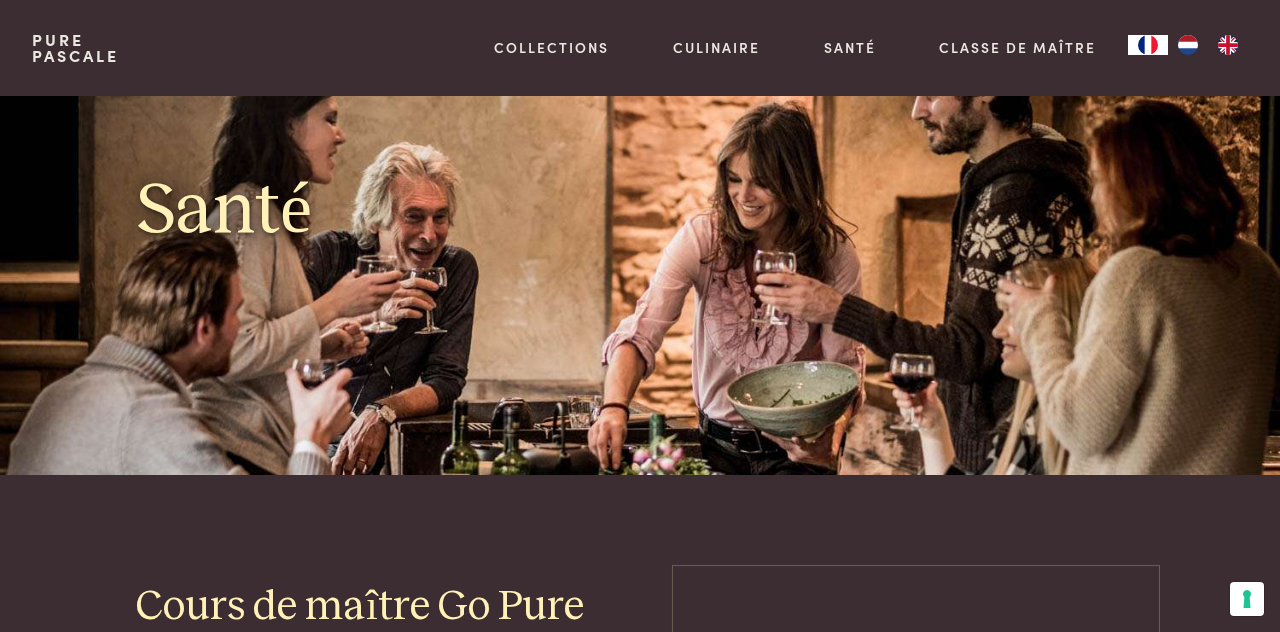 scroll, scrollTop: 0, scrollLeft: 0, axis: both 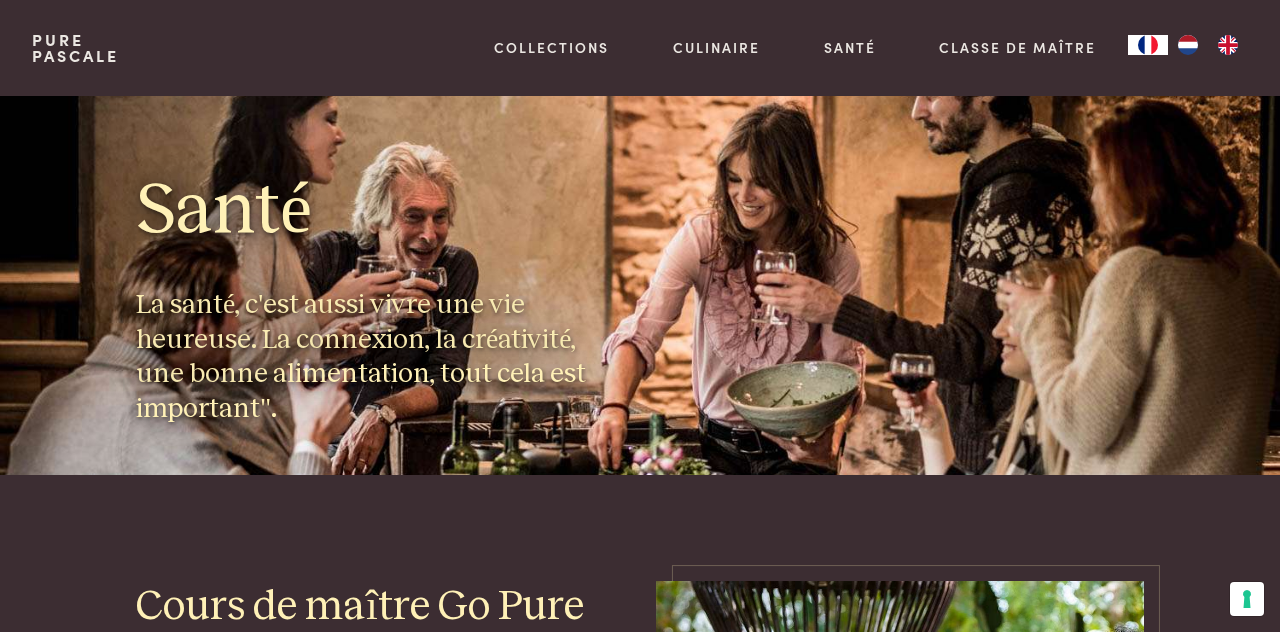 click on "Classe de maître" at bounding box center [1017, 47] 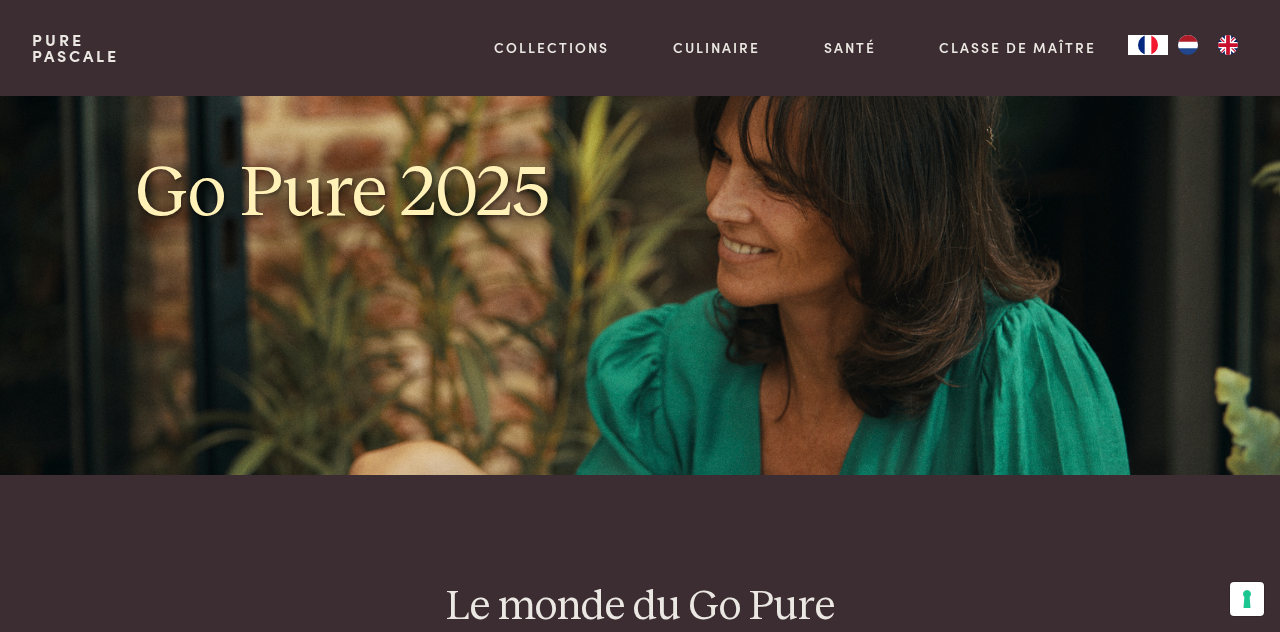 scroll, scrollTop: 0, scrollLeft: 0, axis: both 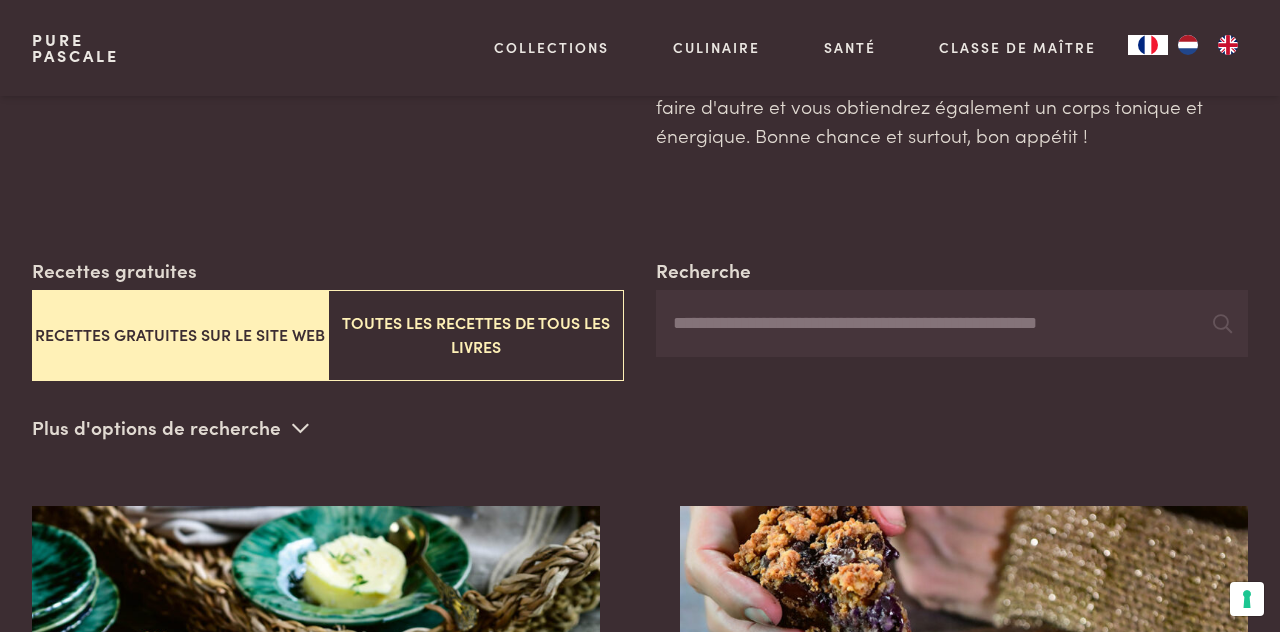click on "Toutes les recettes de tous les livres" at bounding box center (476, 335) 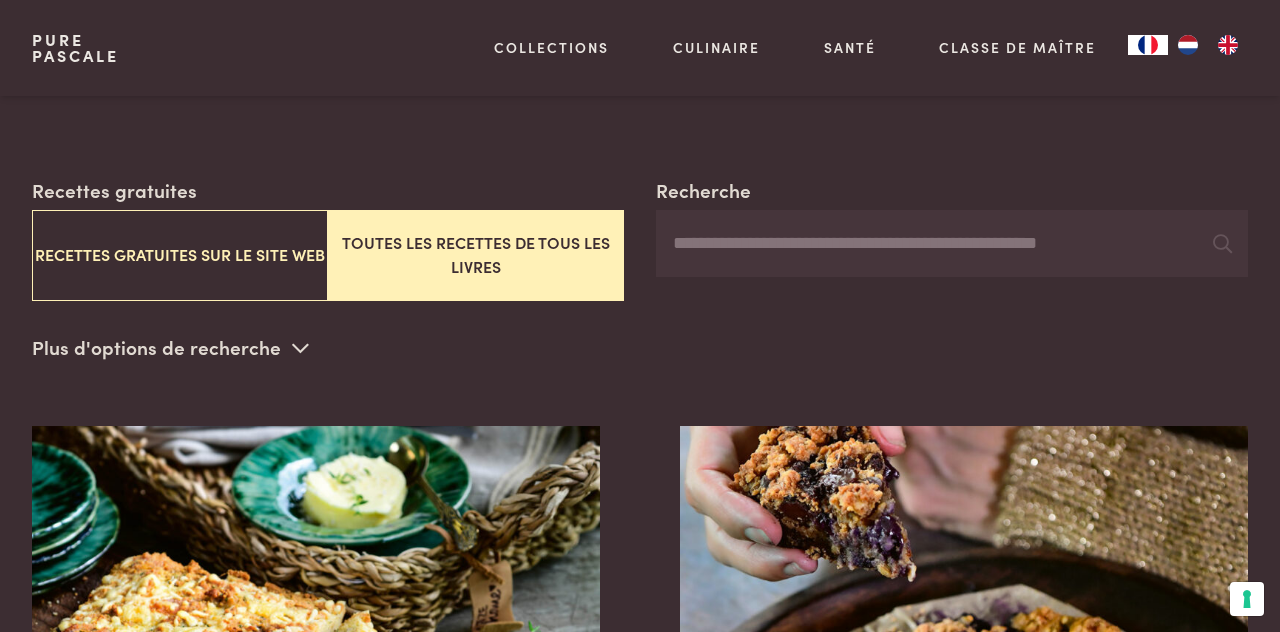 scroll, scrollTop: 340, scrollLeft: 0, axis: vertical 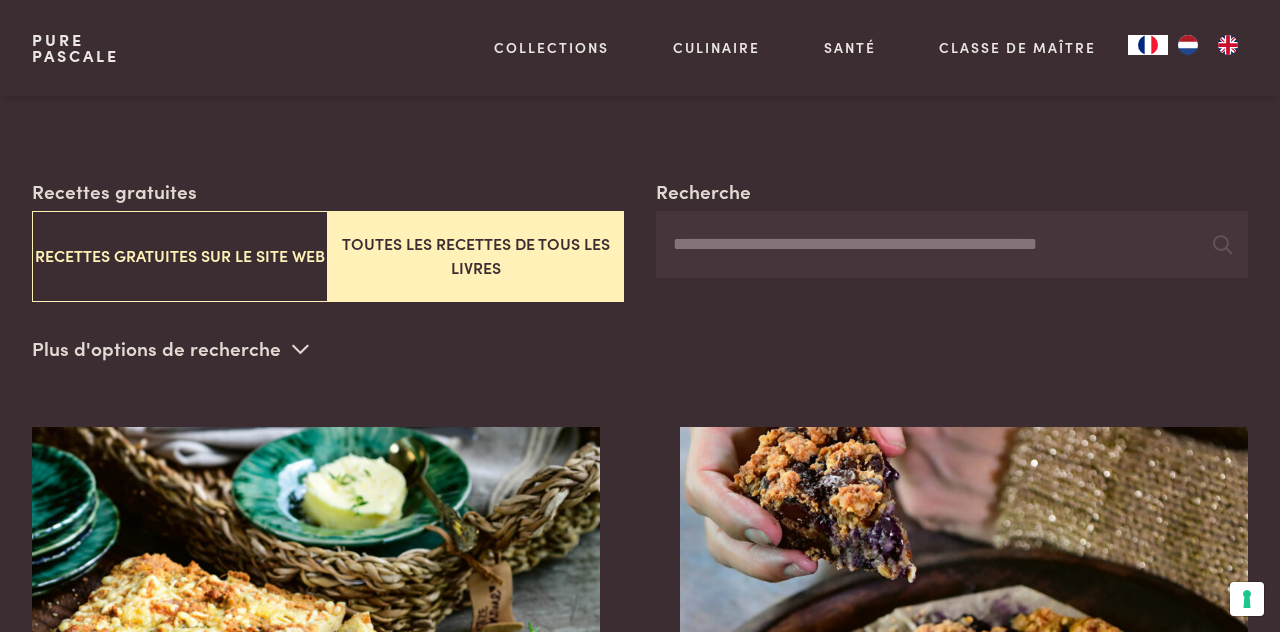 click on "Recherche" at bounding box center [952, 245] 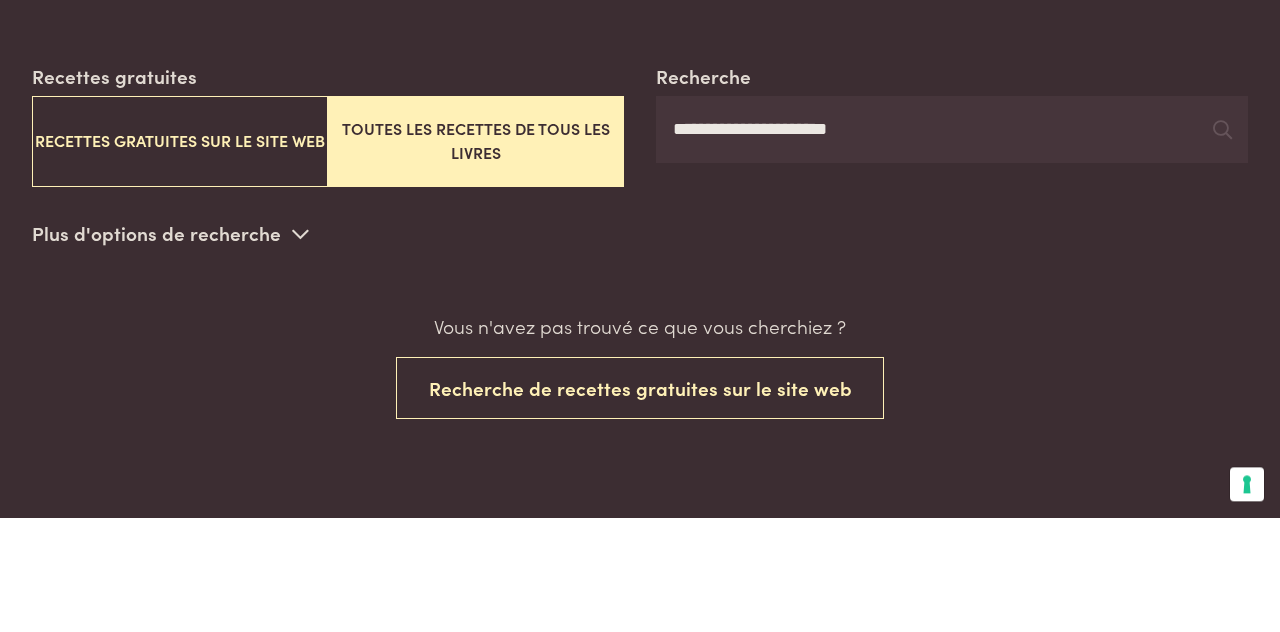 scroll, scrollTop: 340, scrollLeft: 0, axis: vertical 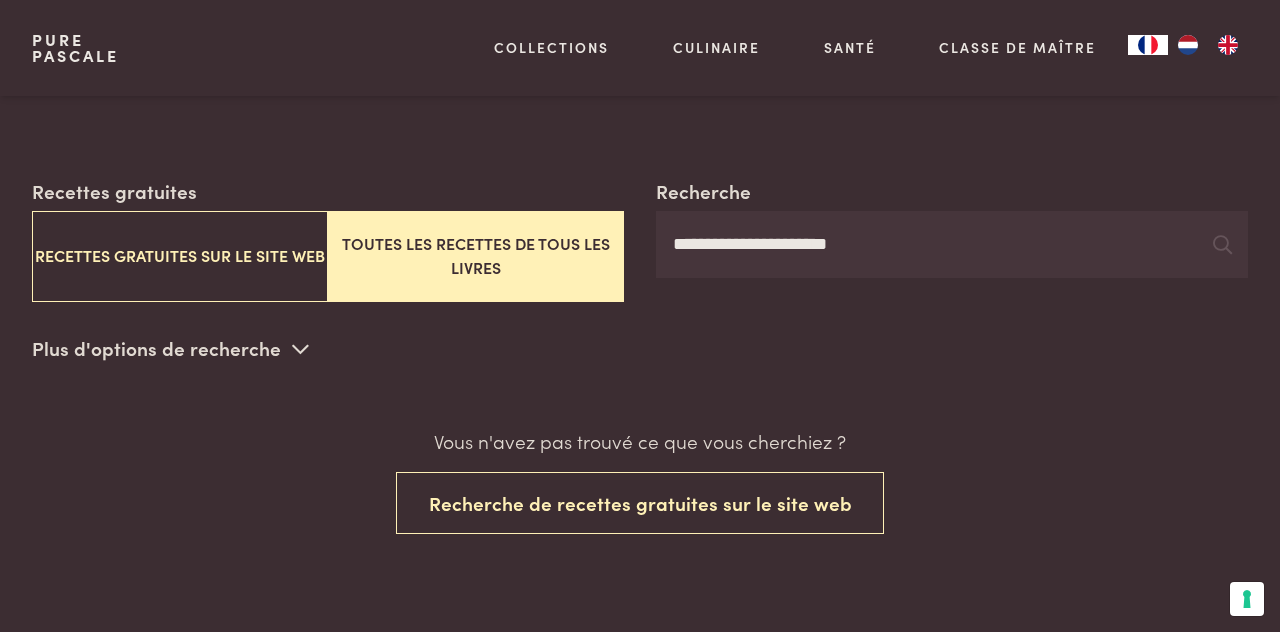 click on "**********" at bounding box center (952, 245) 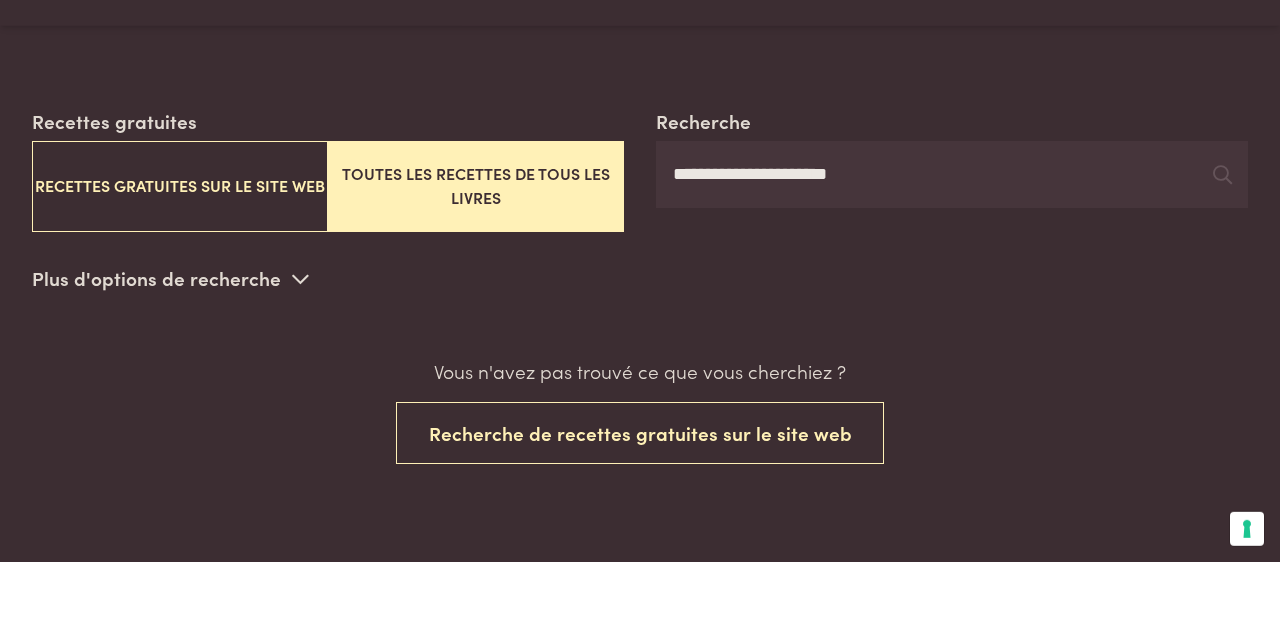scroll, scrollTop: 340, scrollLeft: 0, axis: vertical 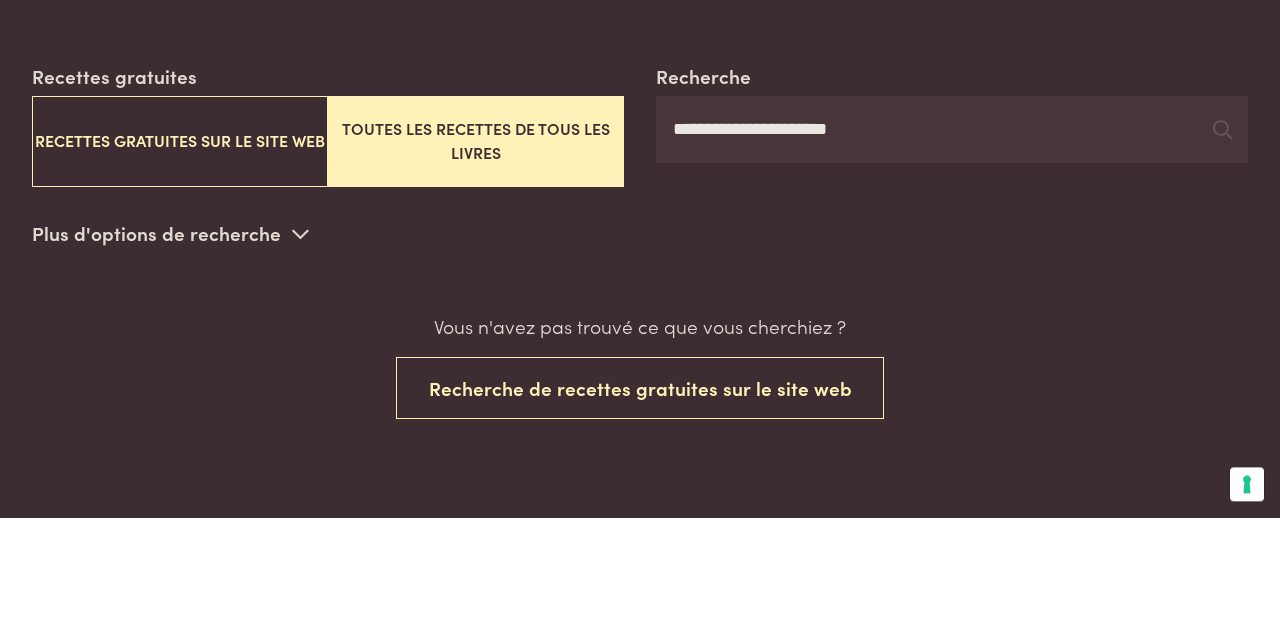 click on "**********" at bounding box center [952, 245] 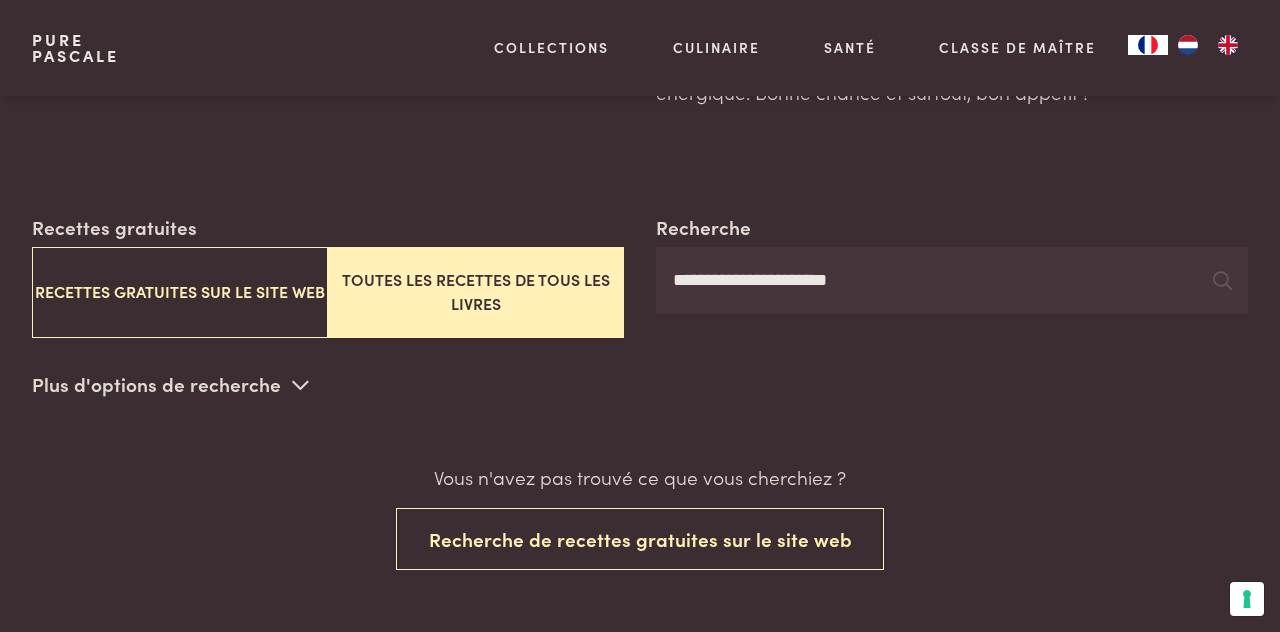 scroll, scrollTop: 295, scrollLeft: 0, axis: vertical 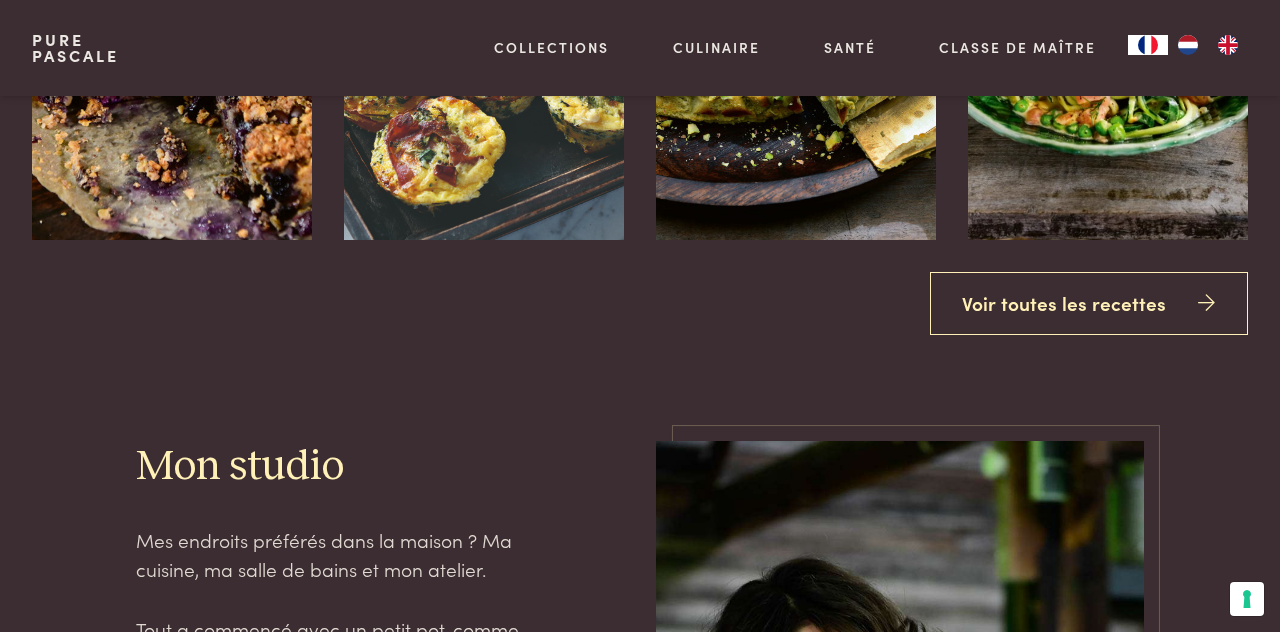 click on "Voir toutes les recettes" at bounding box center (1089, 303) 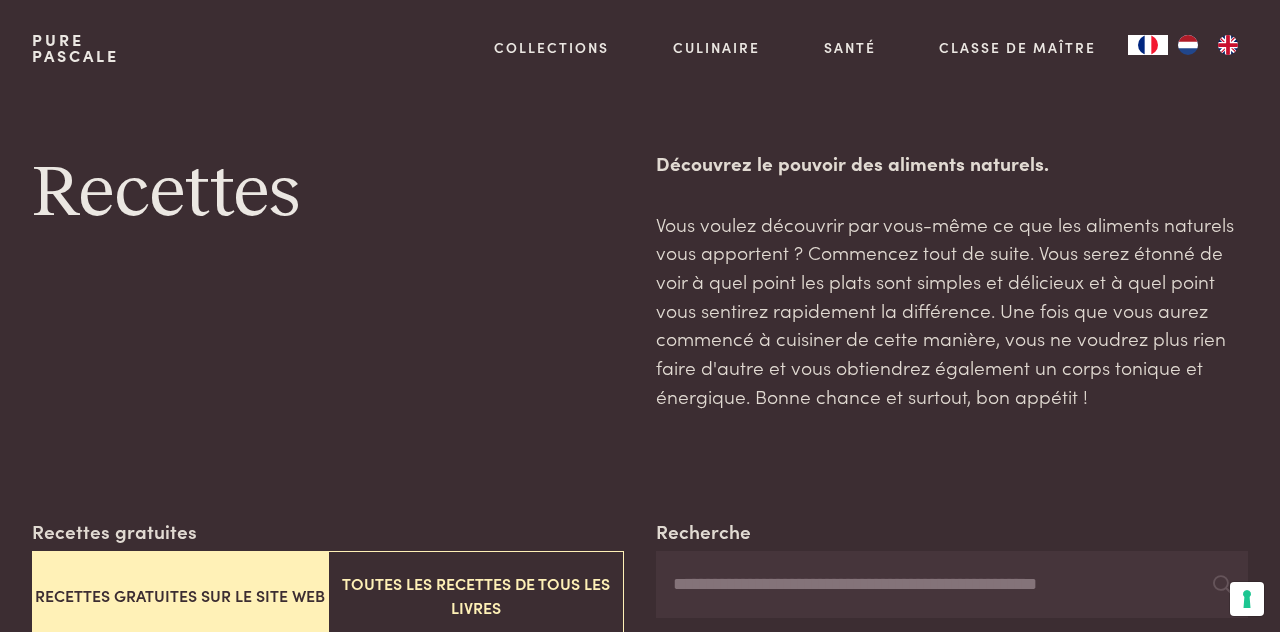 scroll, scrollTop: 0, scrollLeft: 0, axis: both 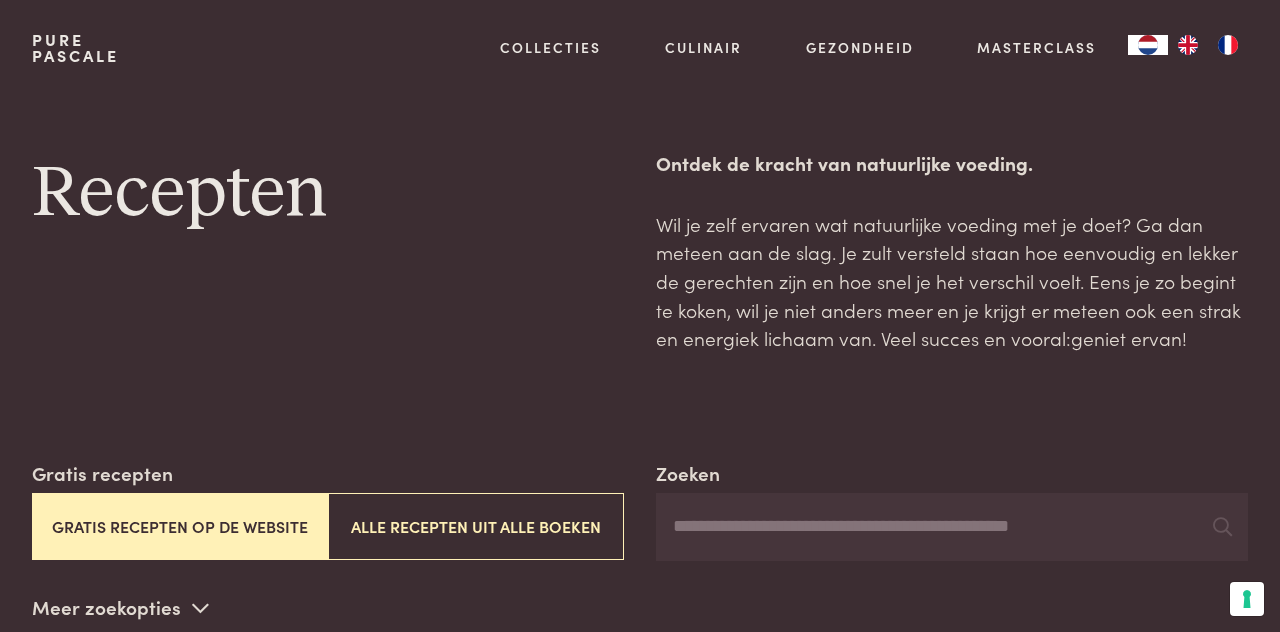 click on "Zoeken" at bounding box center [952, 527] 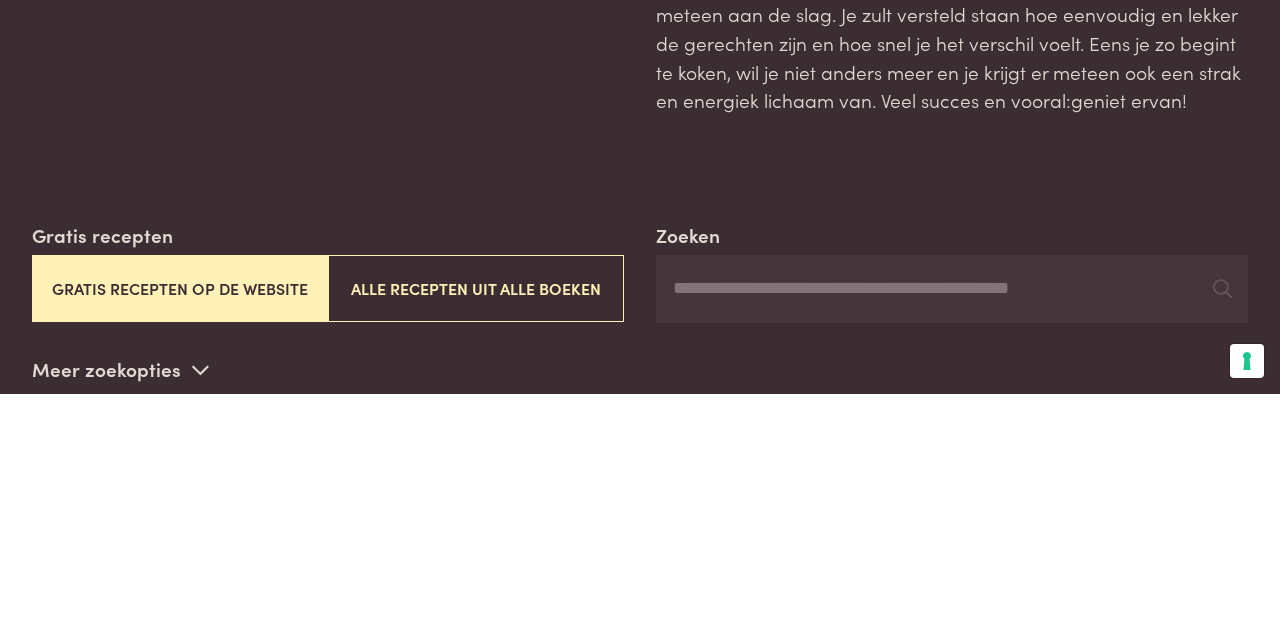 scroll, scrollTop: 48, scrollLeft: 0, axis: vertical 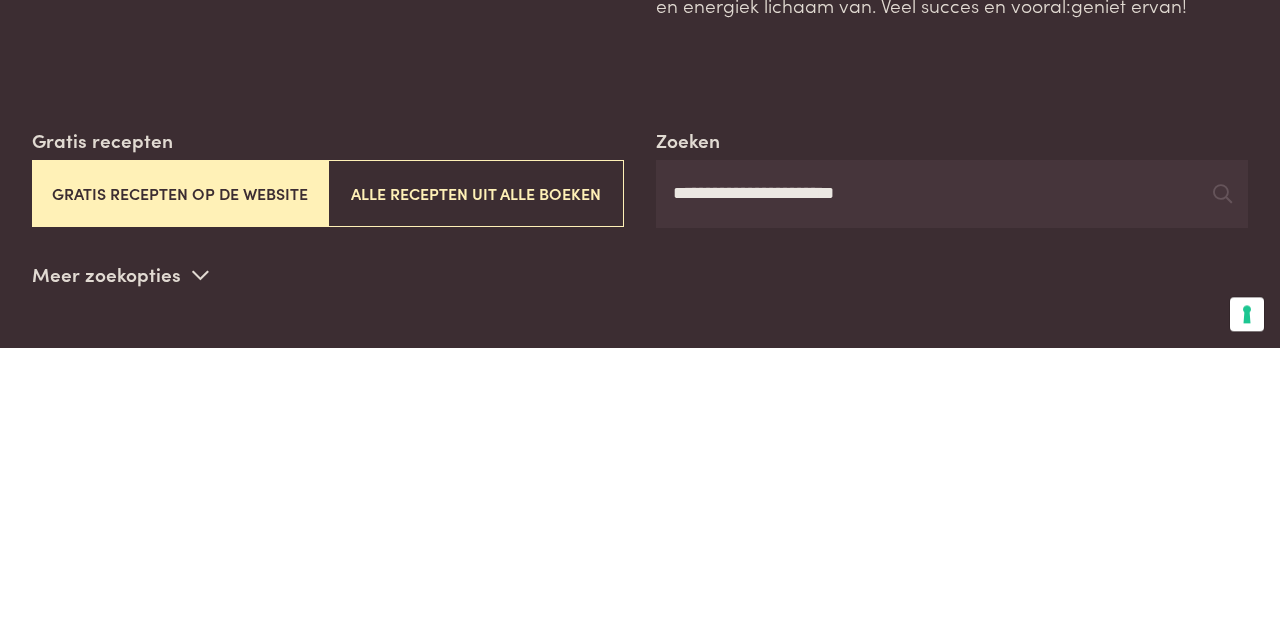 type on "**********" 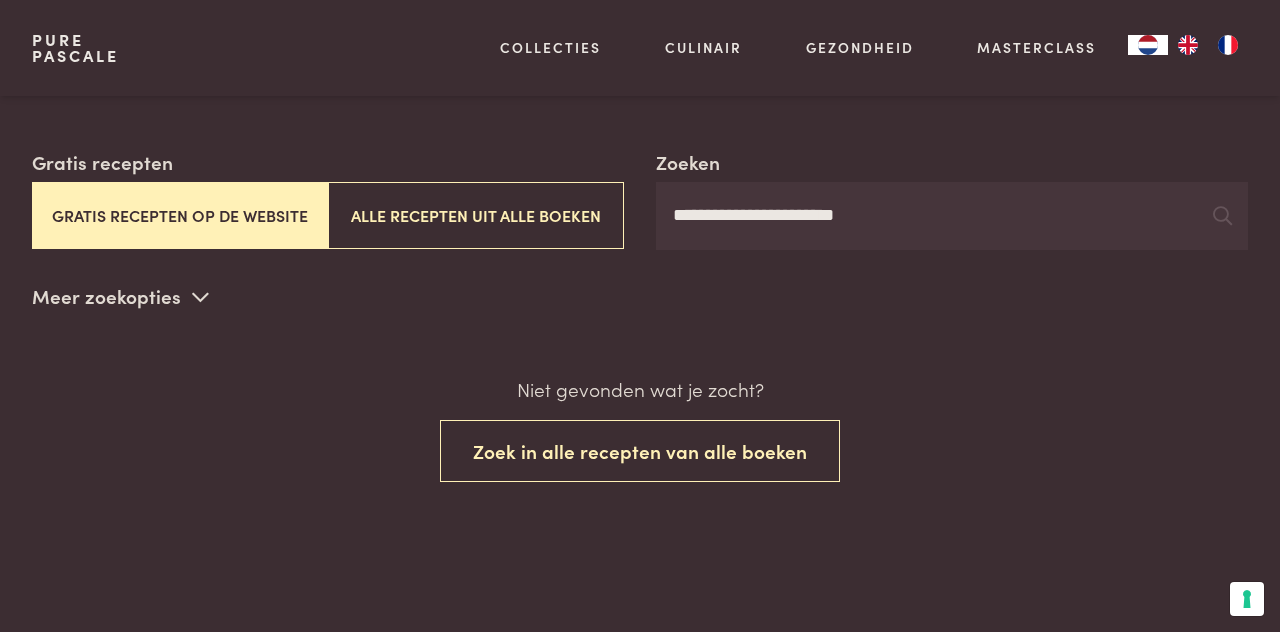 scroll, scrollTop: 312, scrollLeft: 0, axis: vertical 